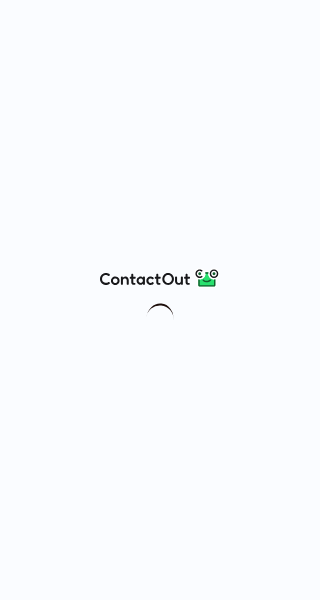 scroll, scrollTop: 0, scrollLeft: 0, axis: both 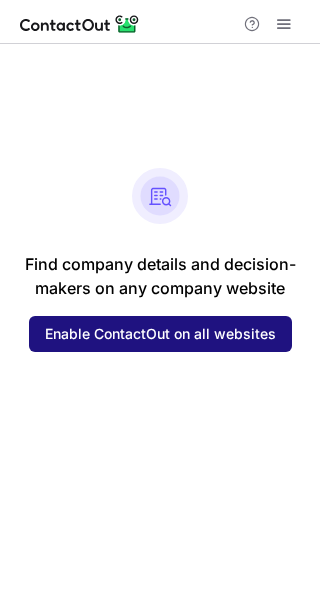 click on "Enable ContactOut on all websites" at bounding box center [160, 334] 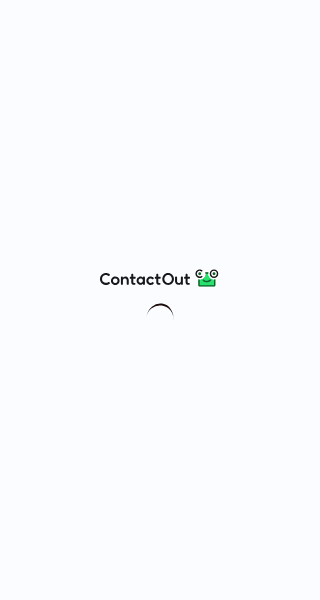 scroll, scrollTop: 0, scrollLeft: 0, axis: both 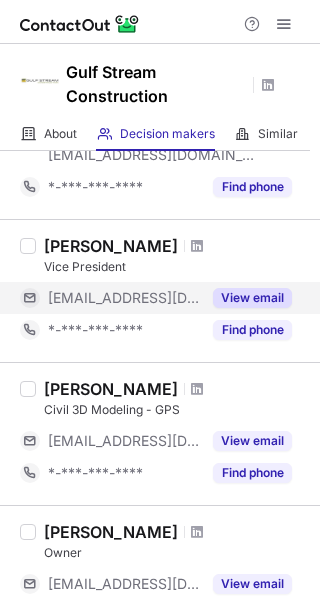 click on "View email" at bounding box center (252, 298) 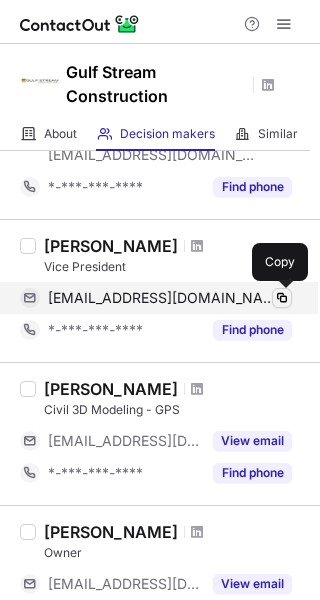 click at bounding box center (282, 298) 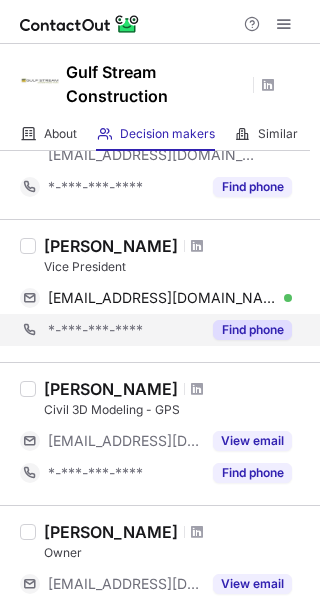 type 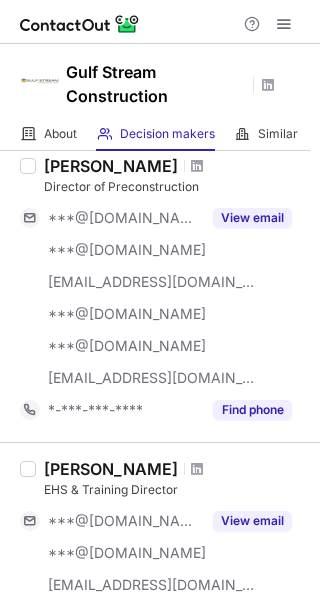 scroll, scrollTop: 0, scrollLeft: 0, axis: both 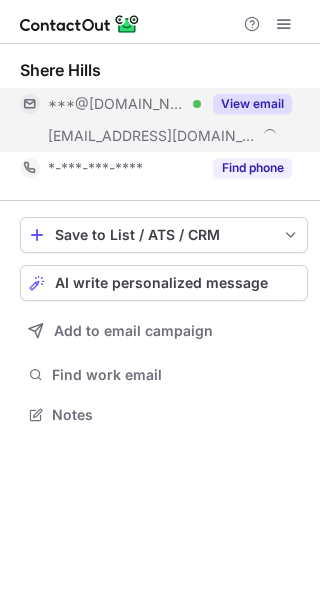 click on "View email" at bounding box center (252, 104) 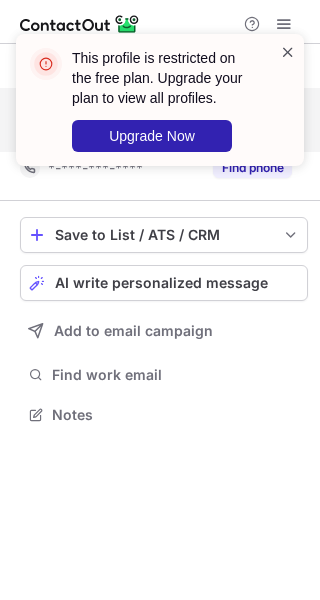 click at bounding box center (288, 52) 